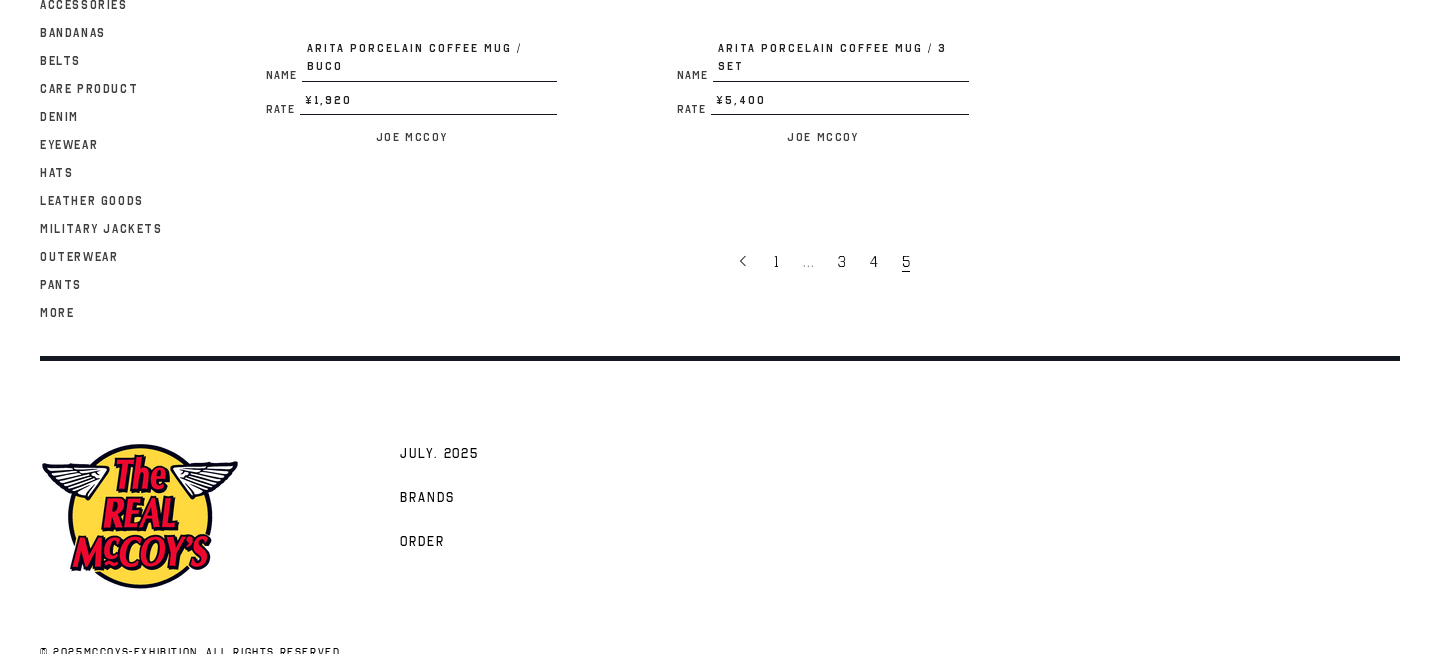 scroll, scrollTop: 3951, scrollLeft: 0, axis: vertical 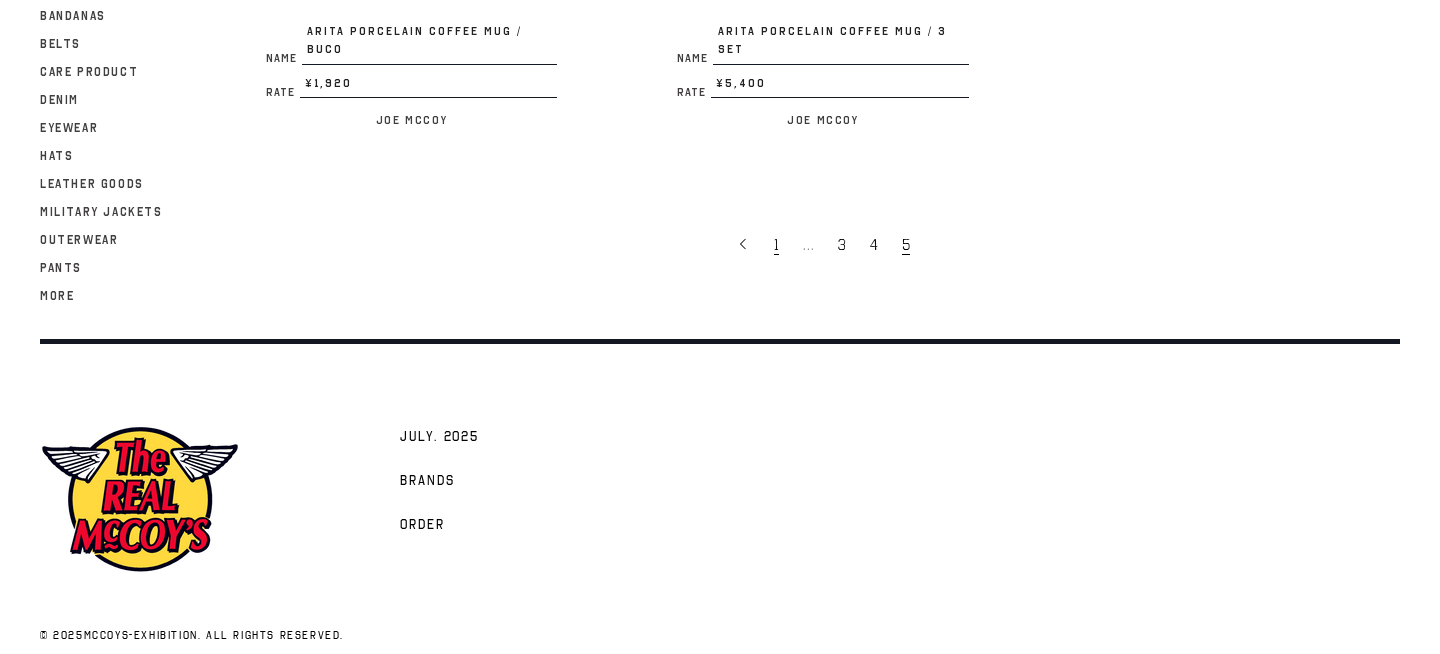 click on "1" at bounding box center [778, 244] 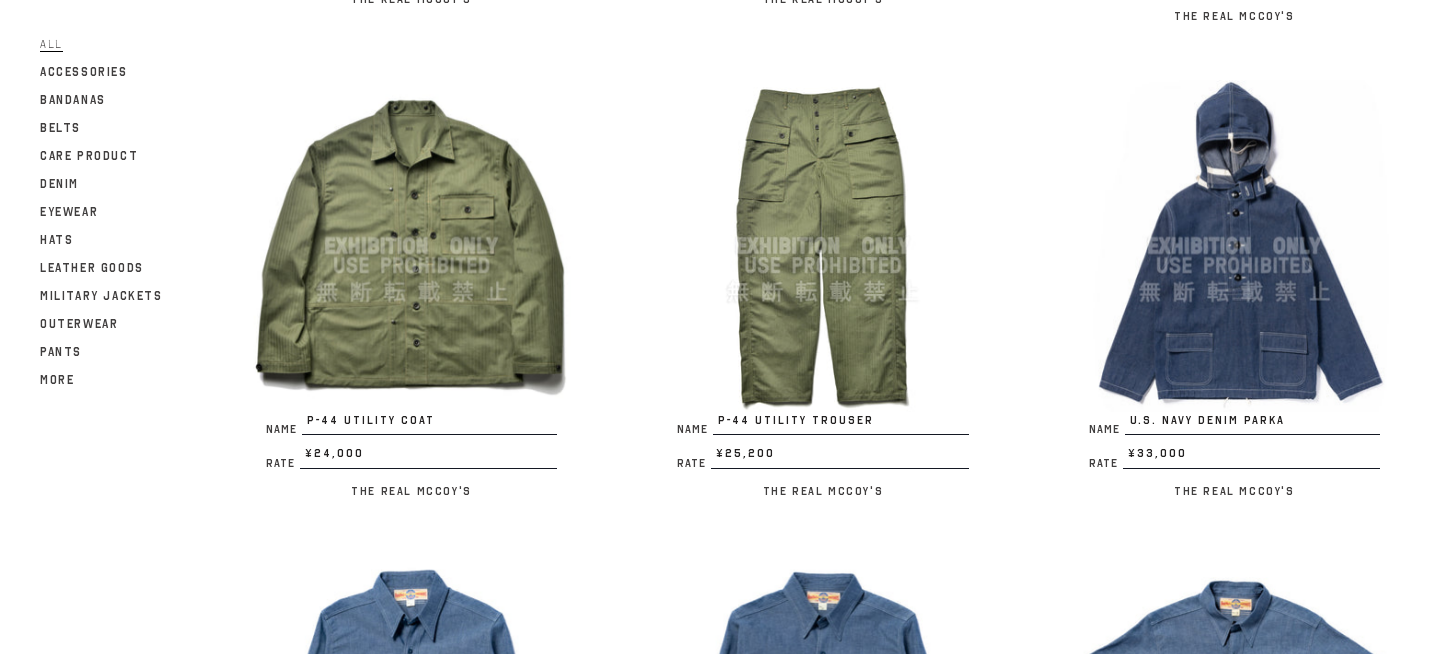 scroll, scrollTop: 3144, scrollLeft: 0, axis: vertical 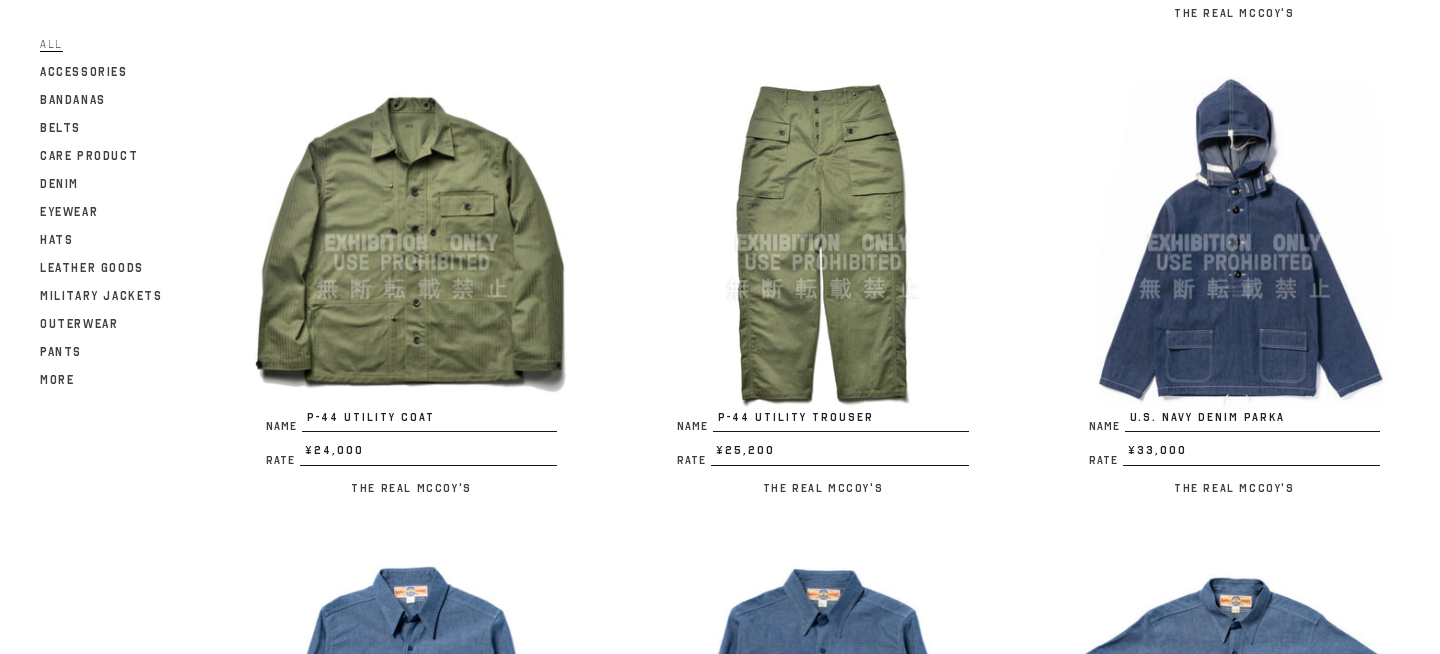 click at bounding box center [411, 242] 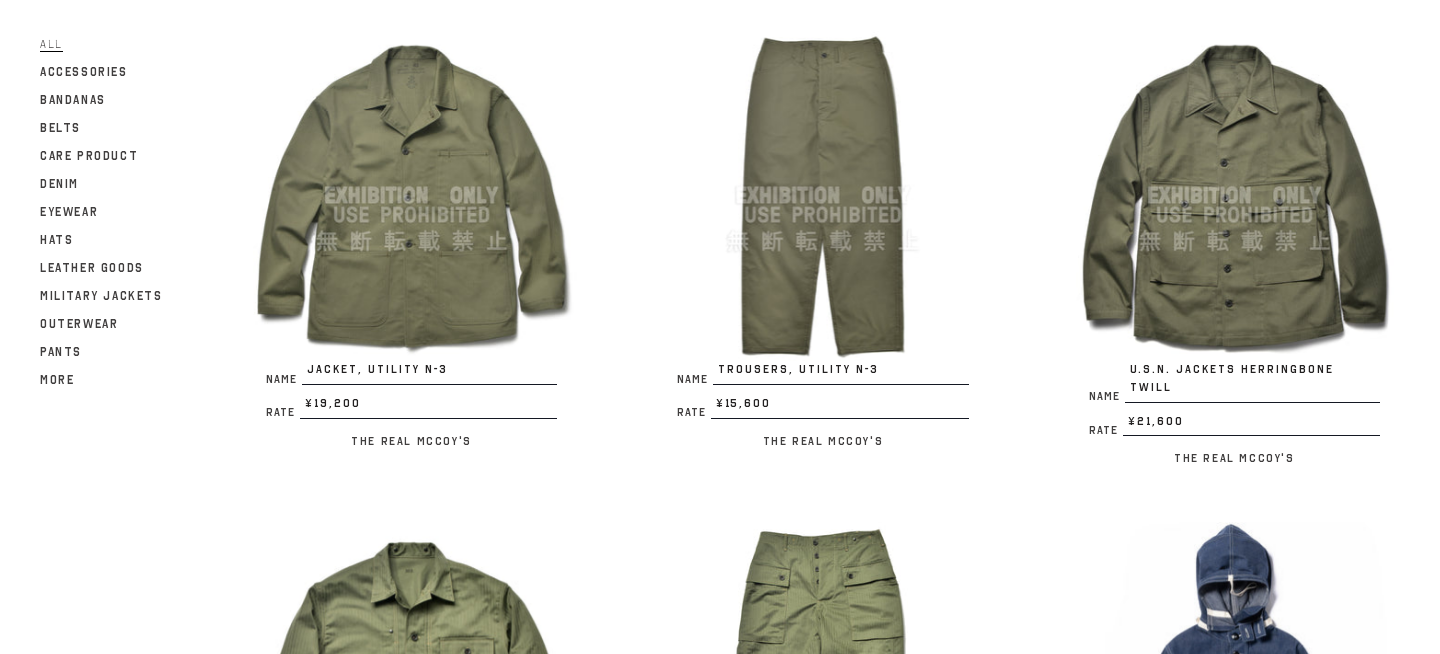 scroll, scrollTop: 2695, scrollLeft: 0, axis: vertical 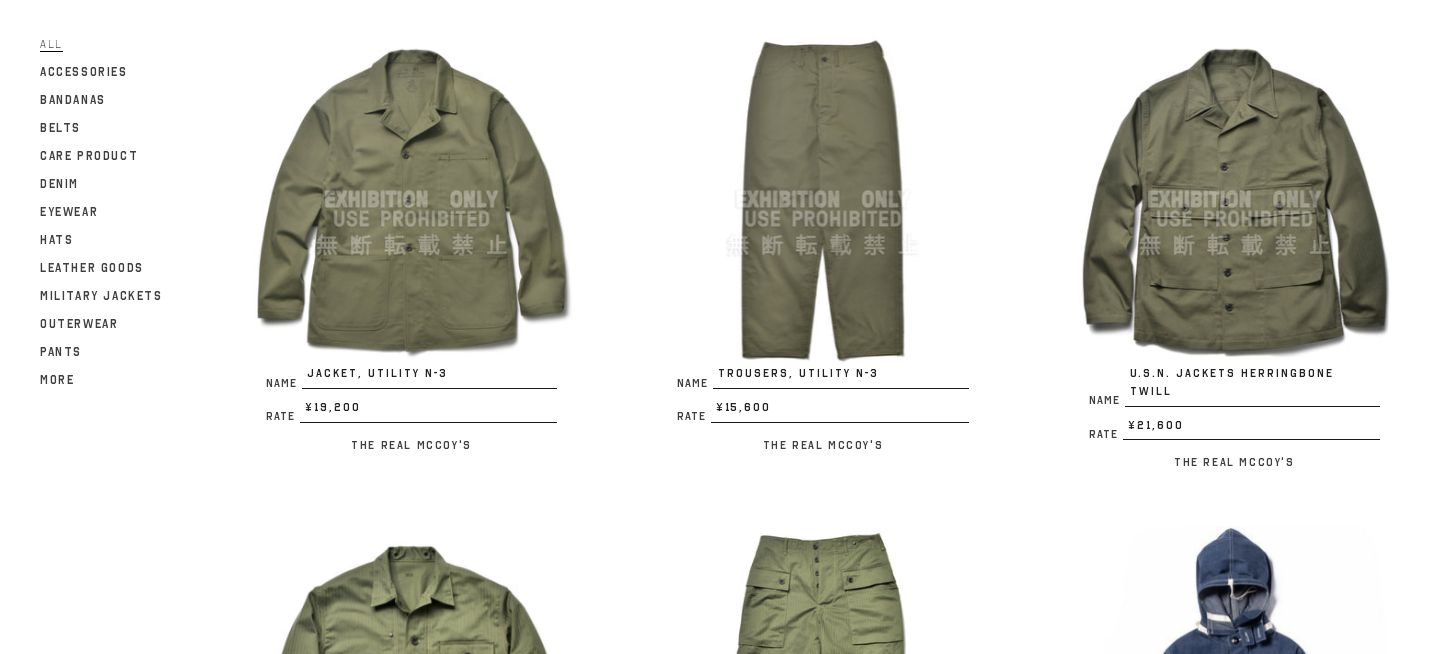 click at bounding box center [411, 199] 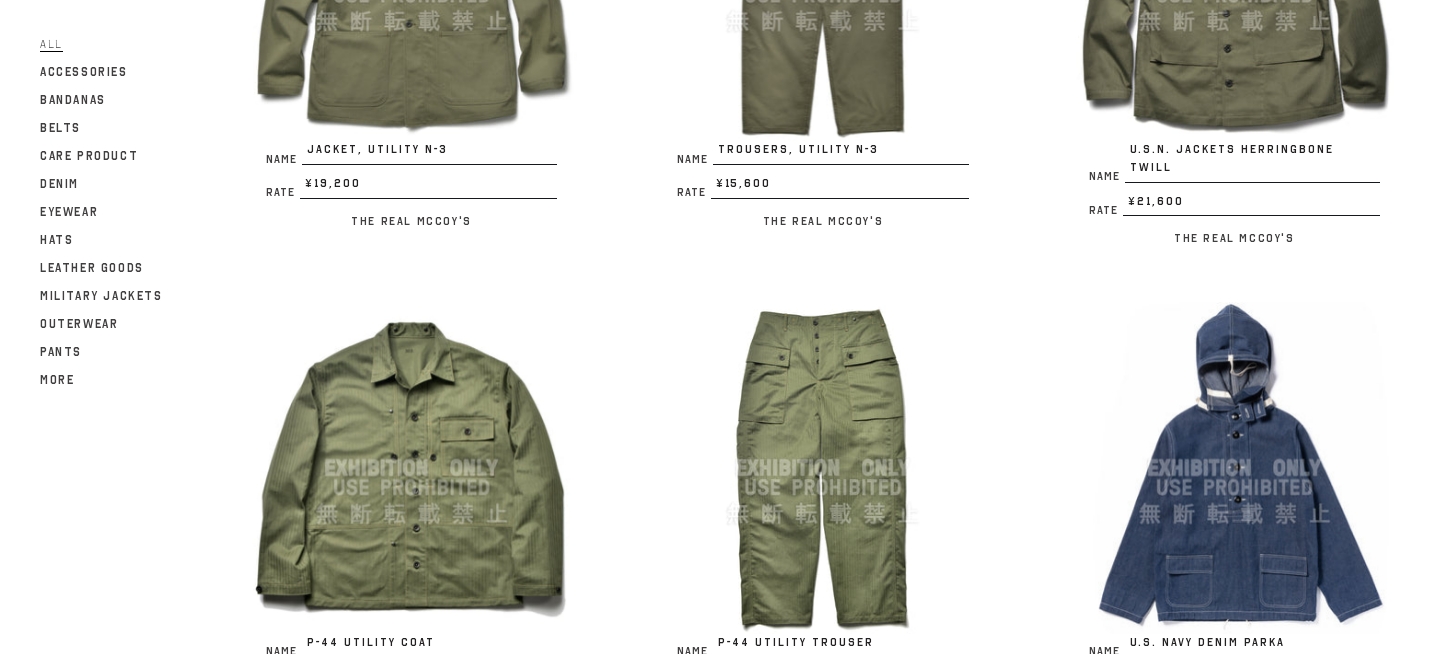 scroll, scrollTop: 2917, scrollLeft: 0, axis: vertical 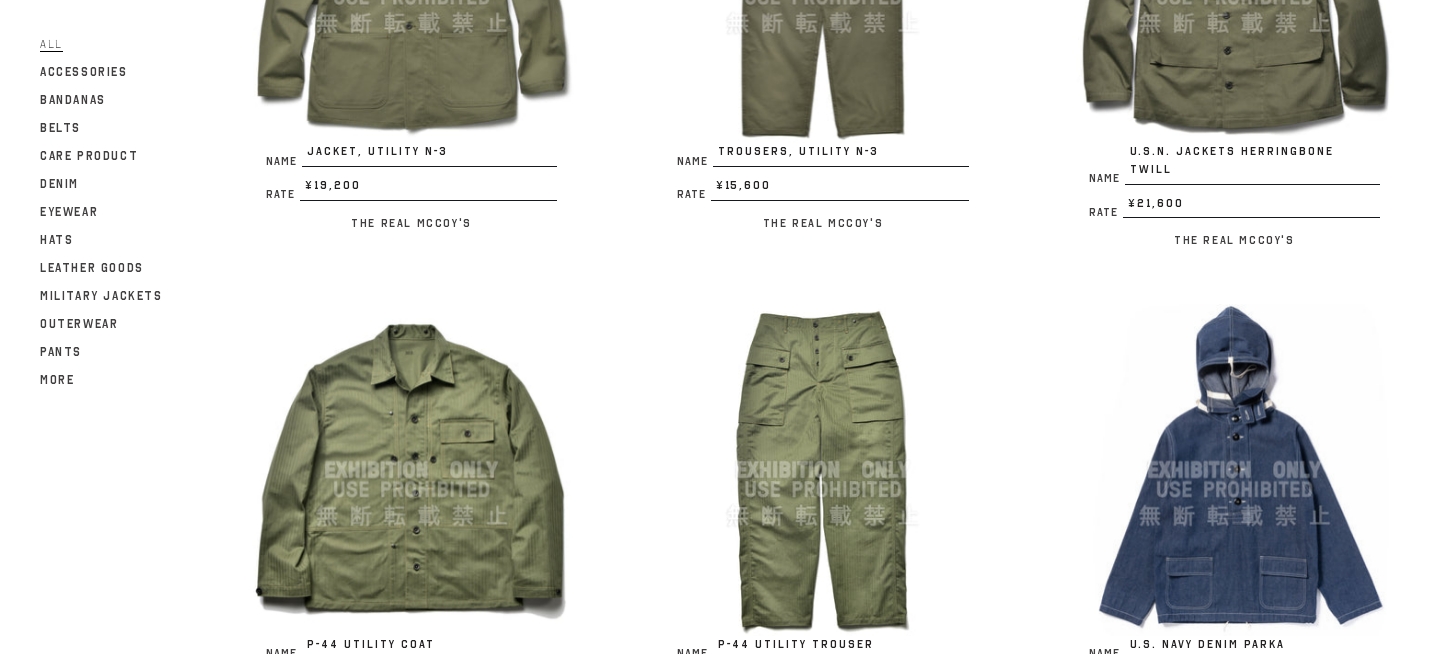 click at bounding box center (822, 469) 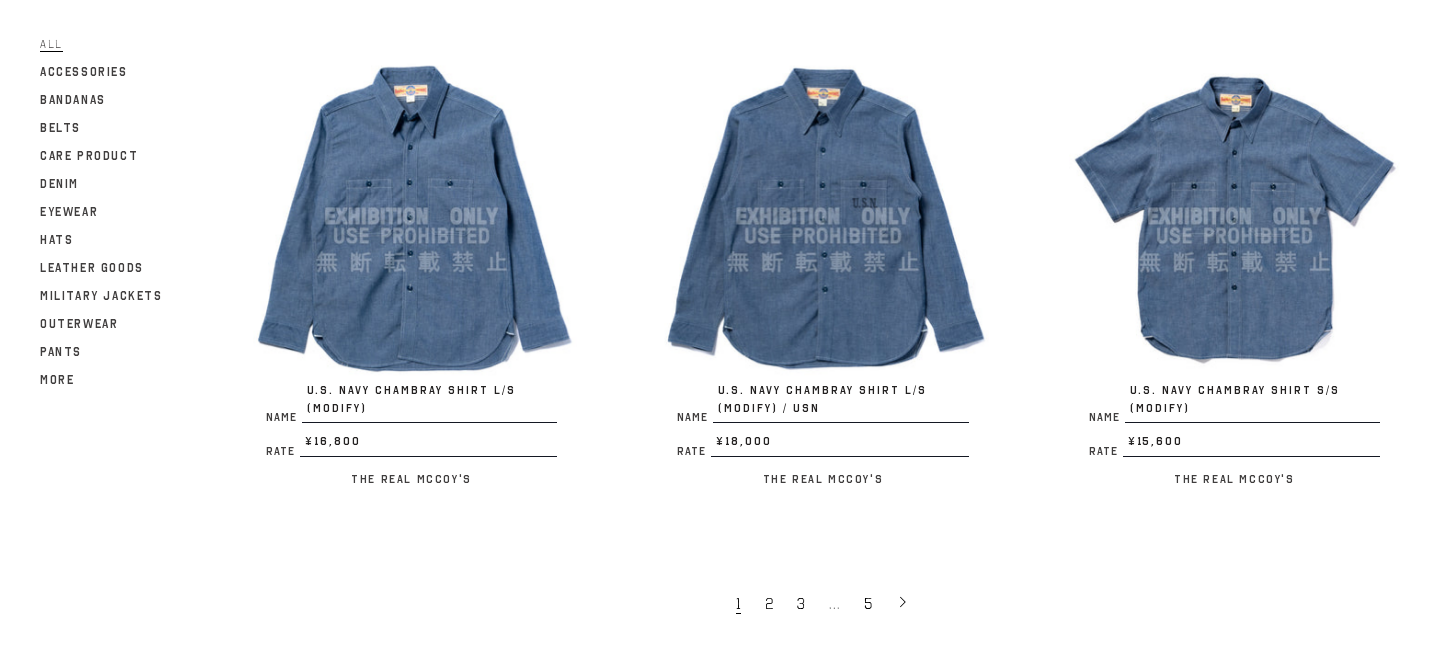 scroll, scrollTop: 3665, scrollLeft: 0, axis: vertical 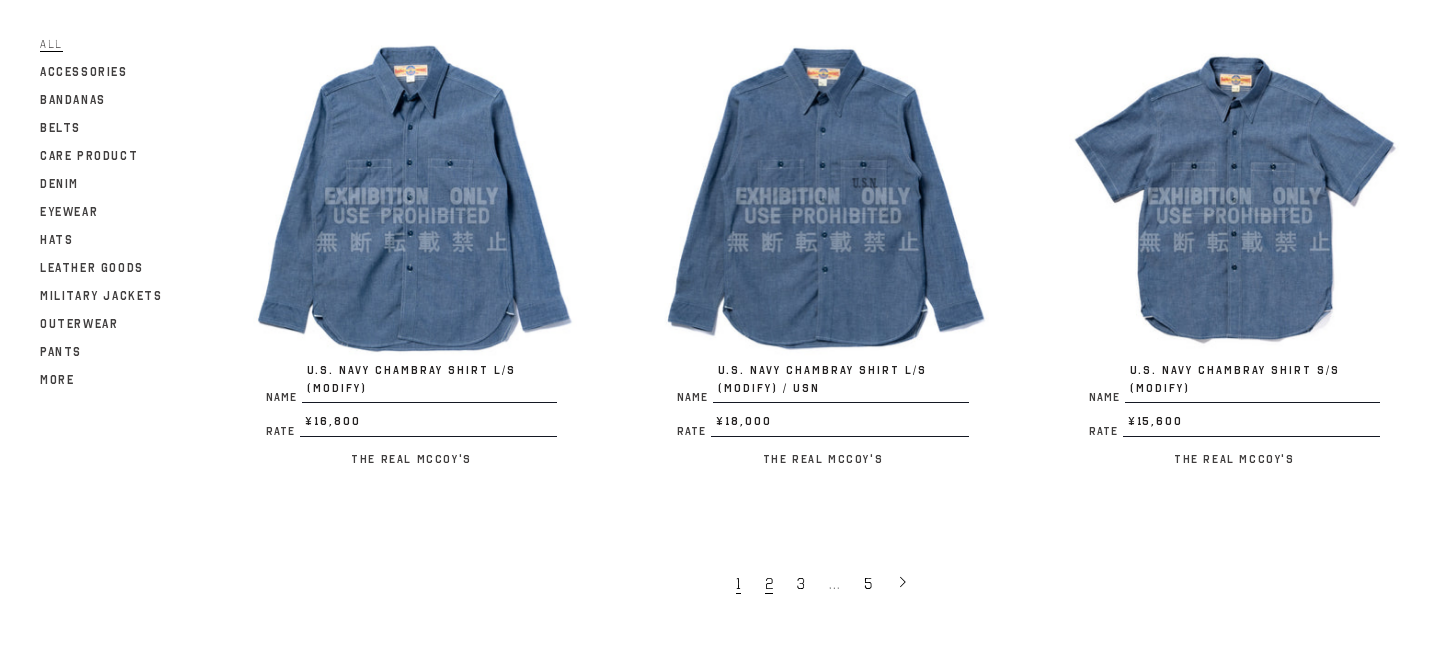 click on "2" at bounding box center (771, 583) 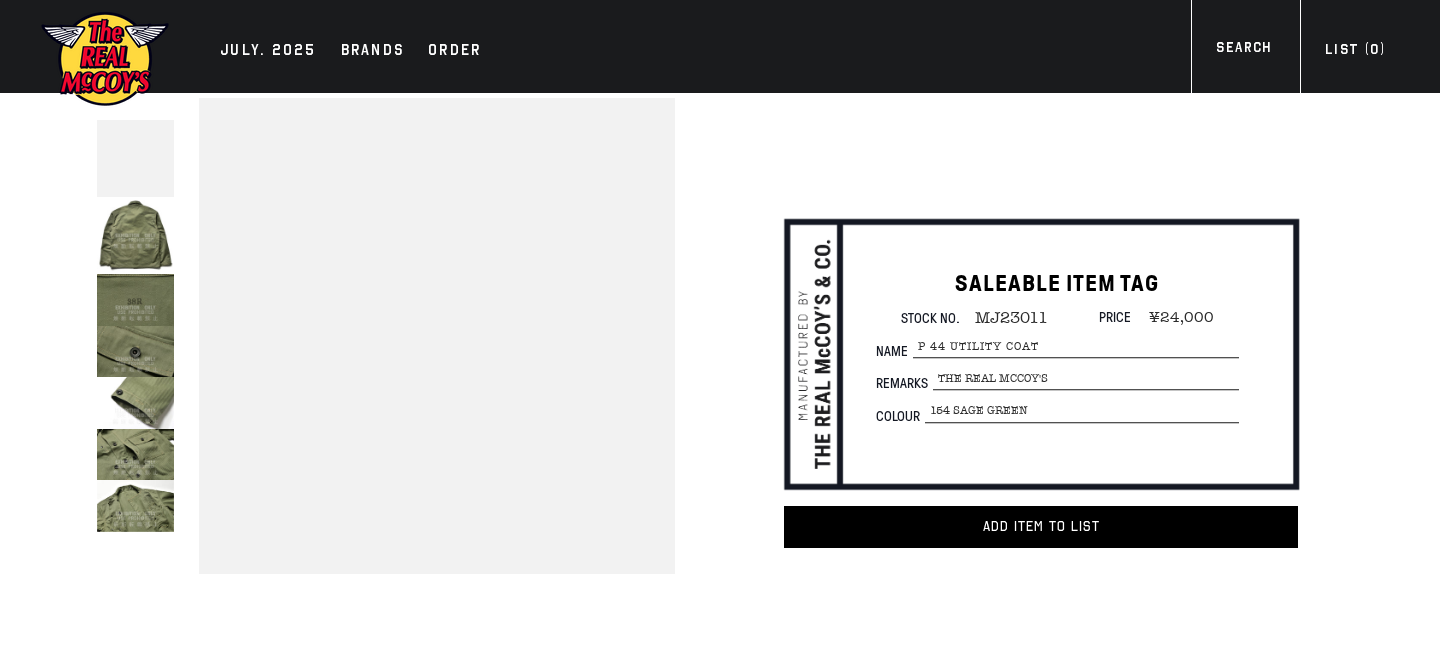 scroll, scrollTop: 0, scrollLeft: 0, axis: both 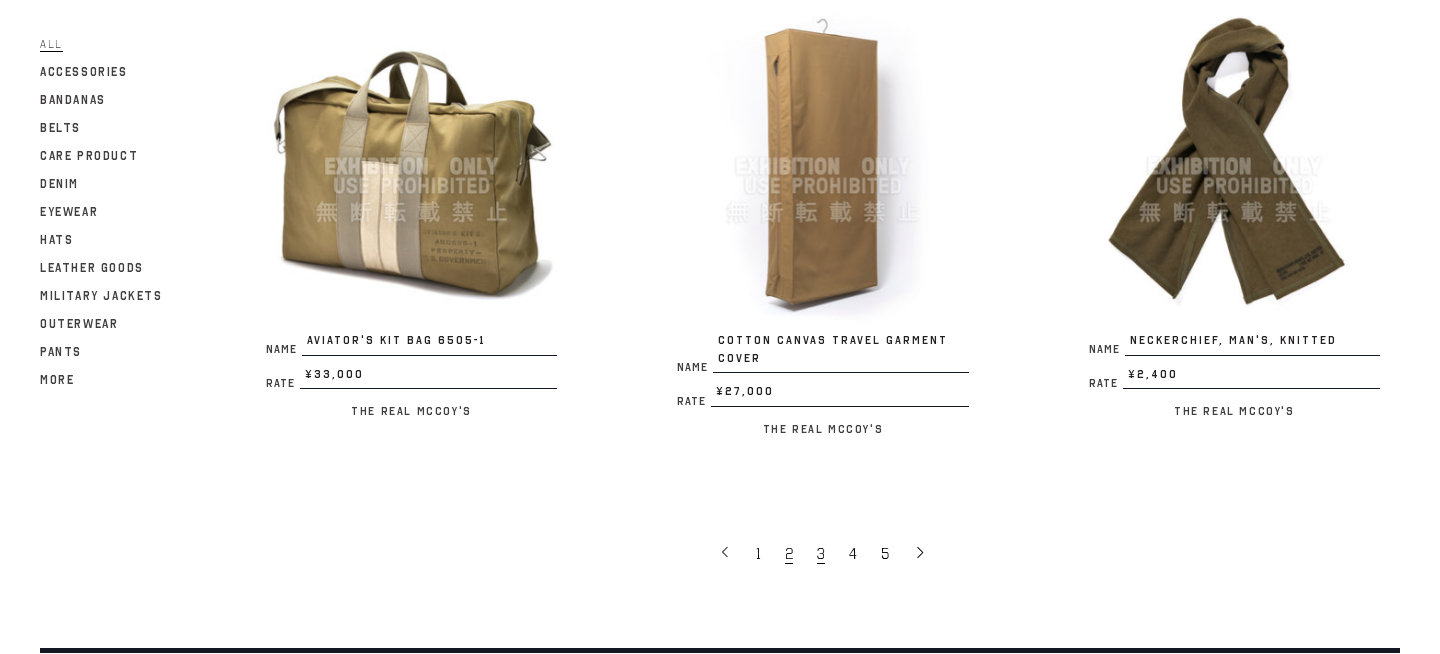 click on "3" at bounding box center [821, 554] 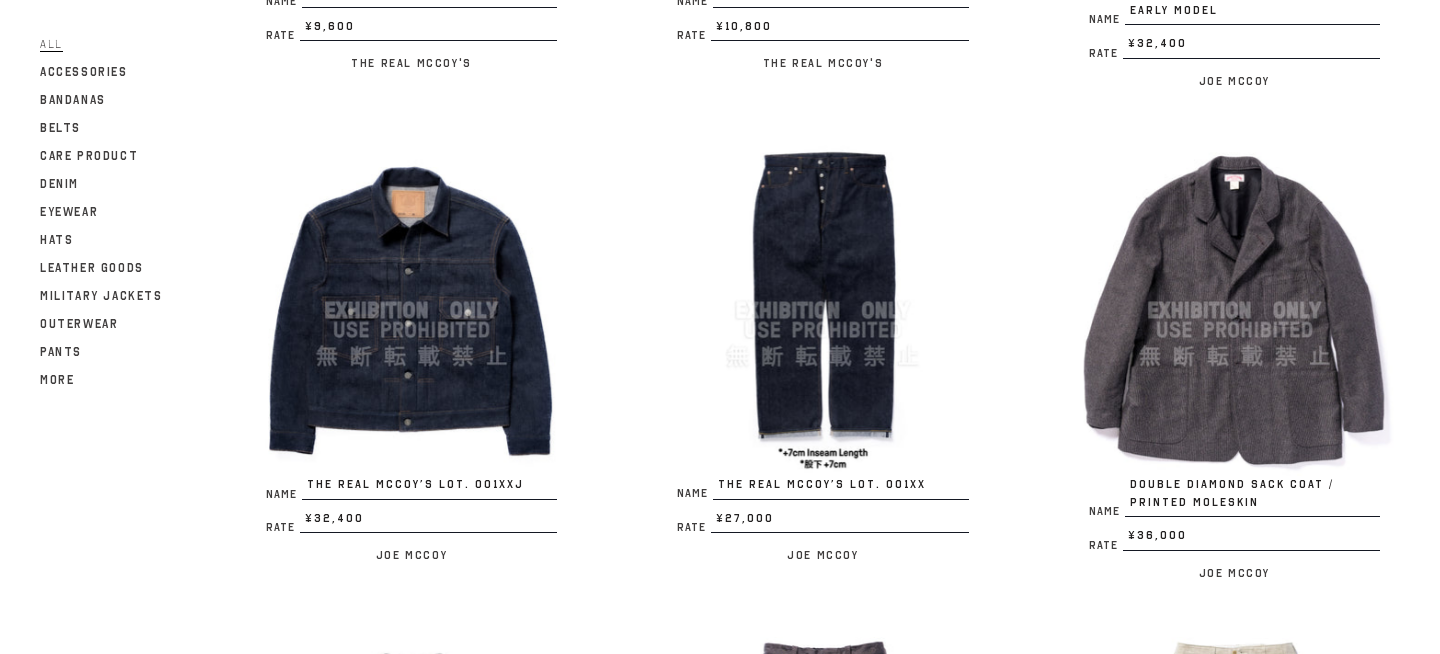 scroll, scrollTop: 632, scrollLeft: 0, axis: vertical 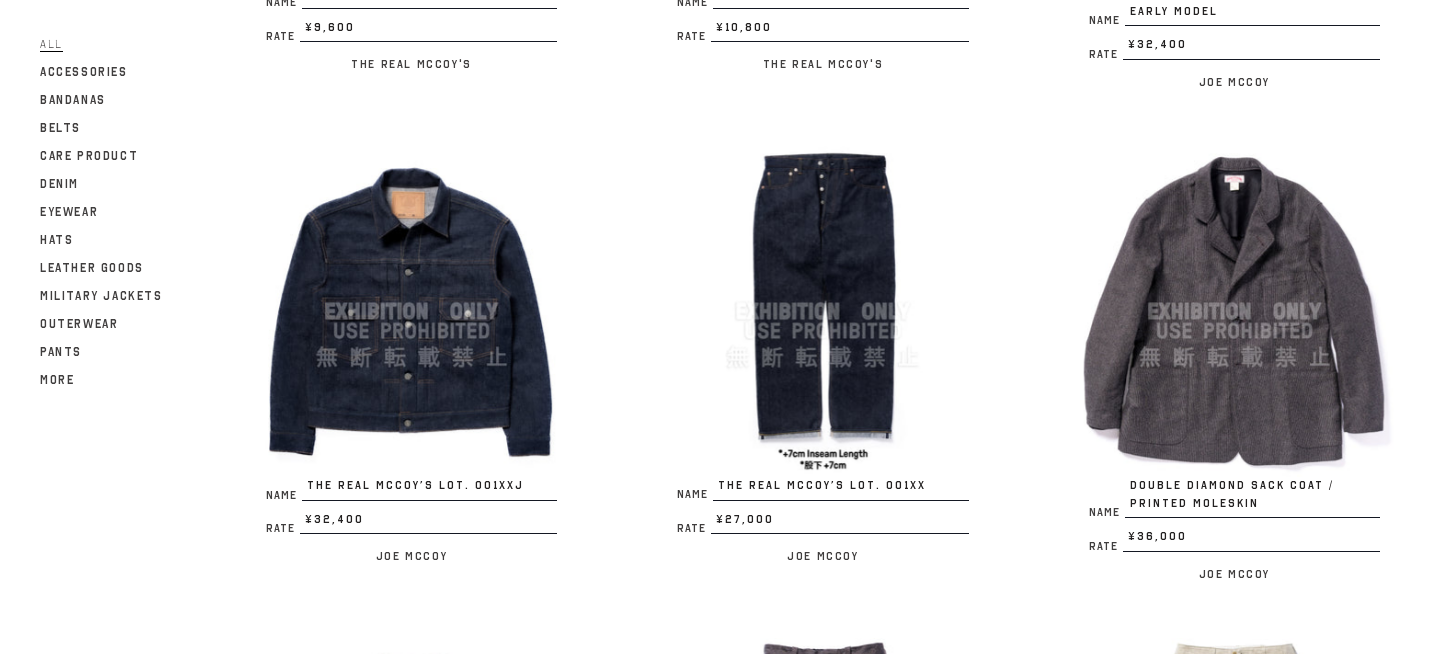 click at bounding box center (822, 311) 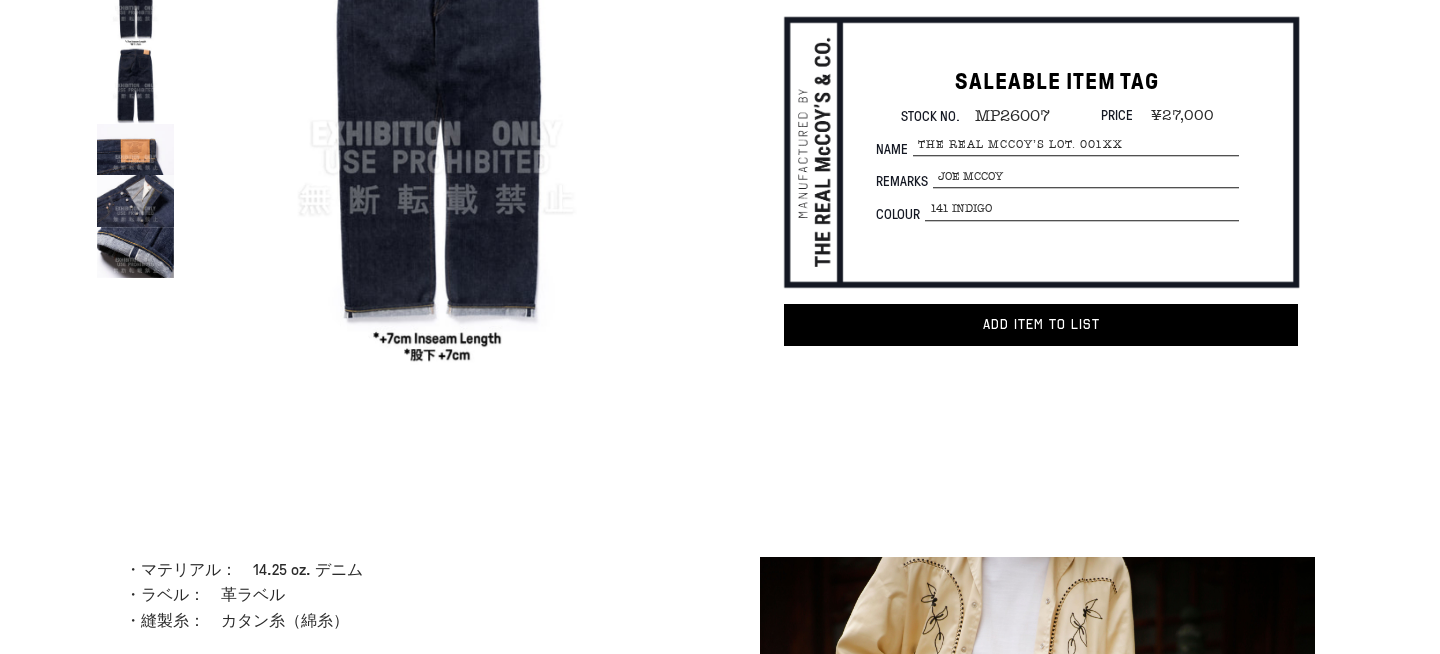 scroll, scrollTop: 0, scrollLeft: 0, axis: both 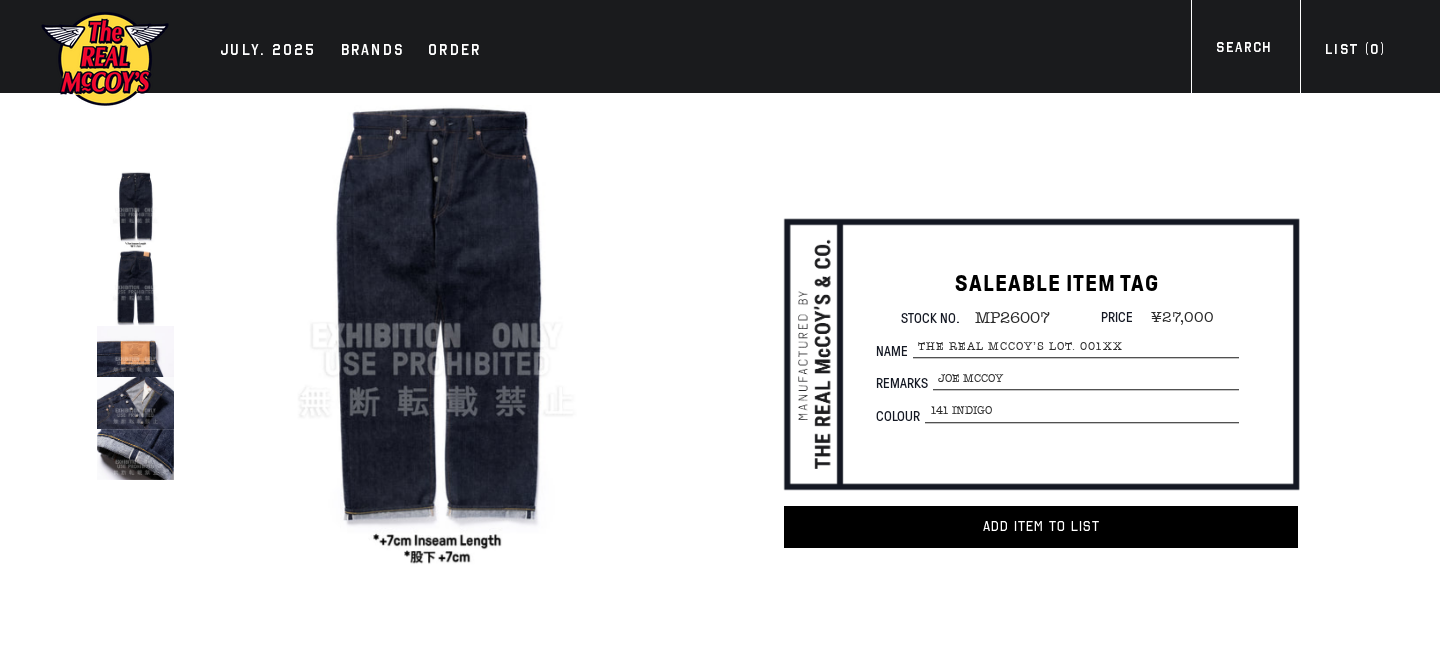 click at bounding box center (135, 351) 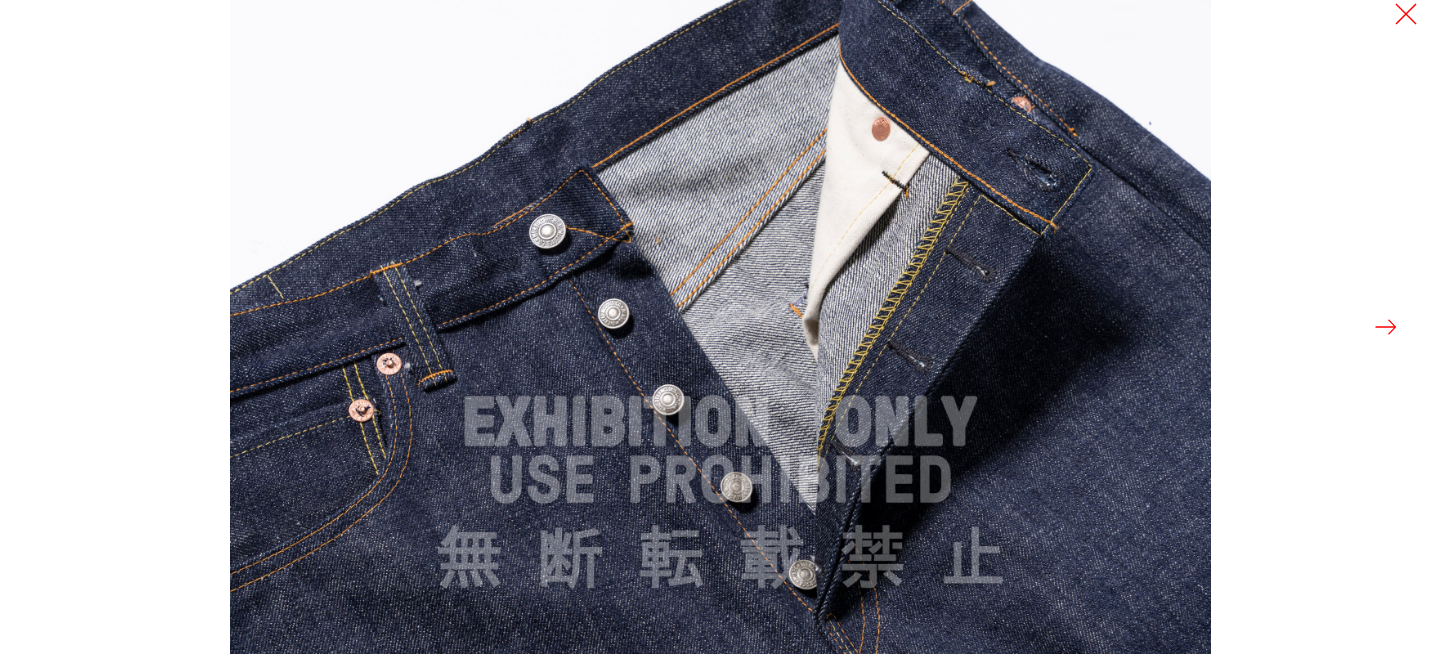 click at bounding box center [-663, 327] 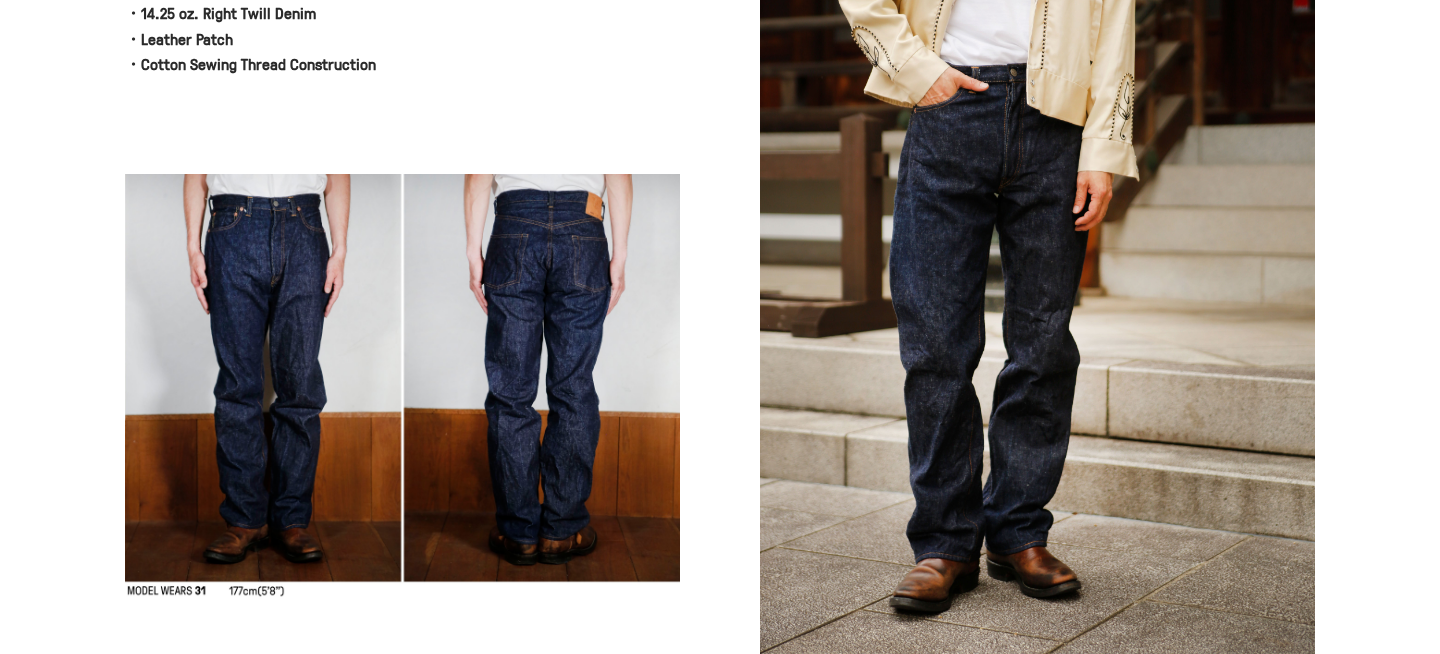 scroll, scrollTop: 919, scrollLeft: 0, axis: vertical 